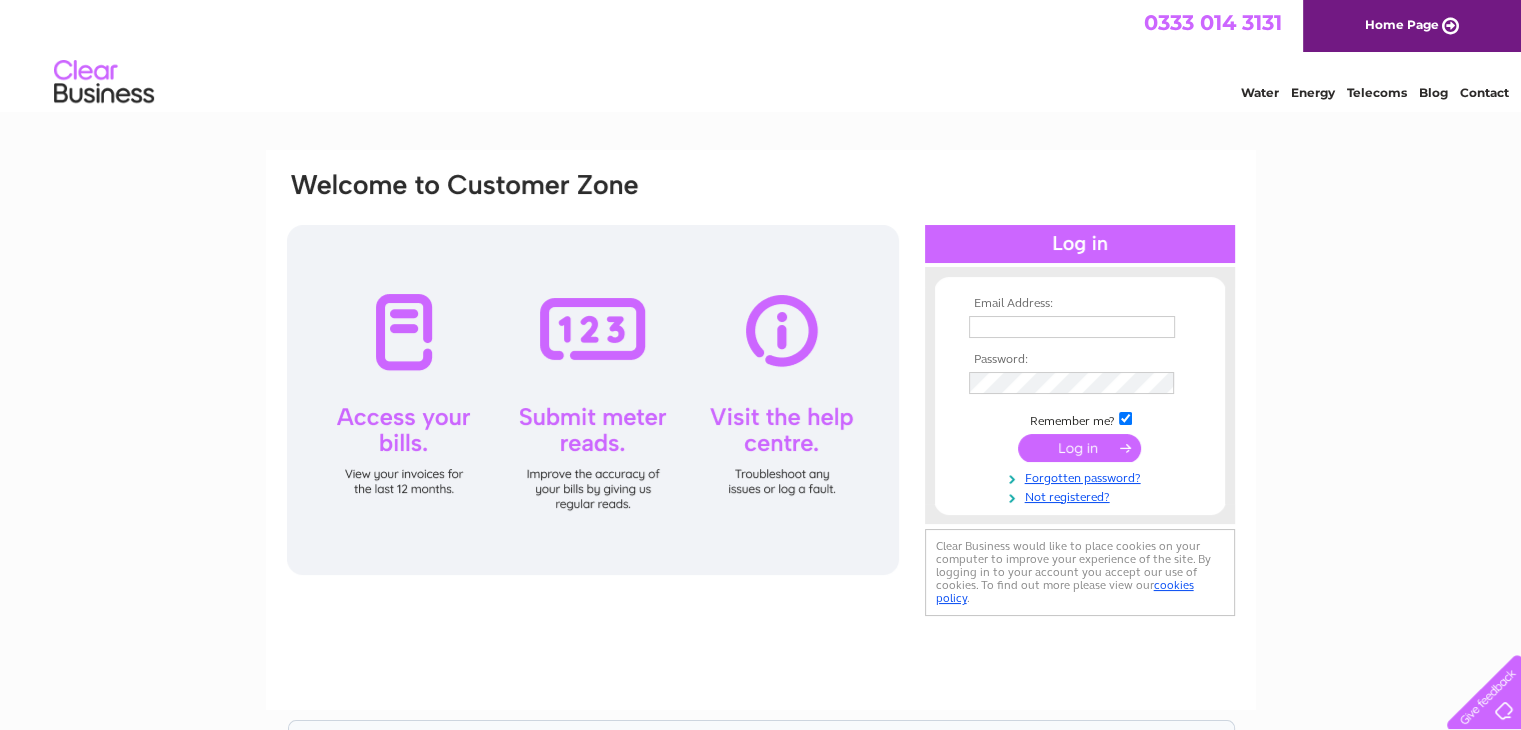 scroll, scrollTop: 0, scrollLeft: 0, axis: both 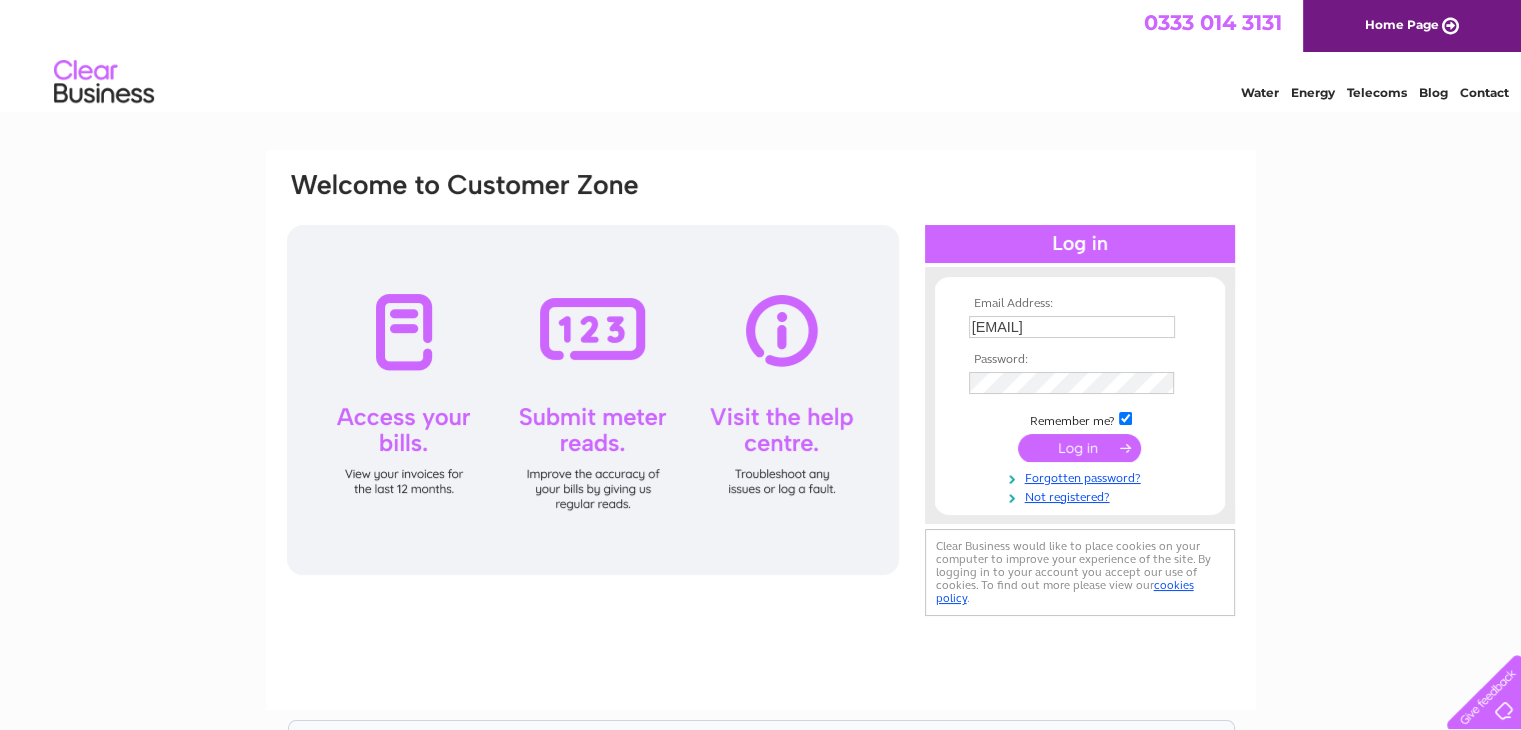 click at bounding box center [1079, 448] 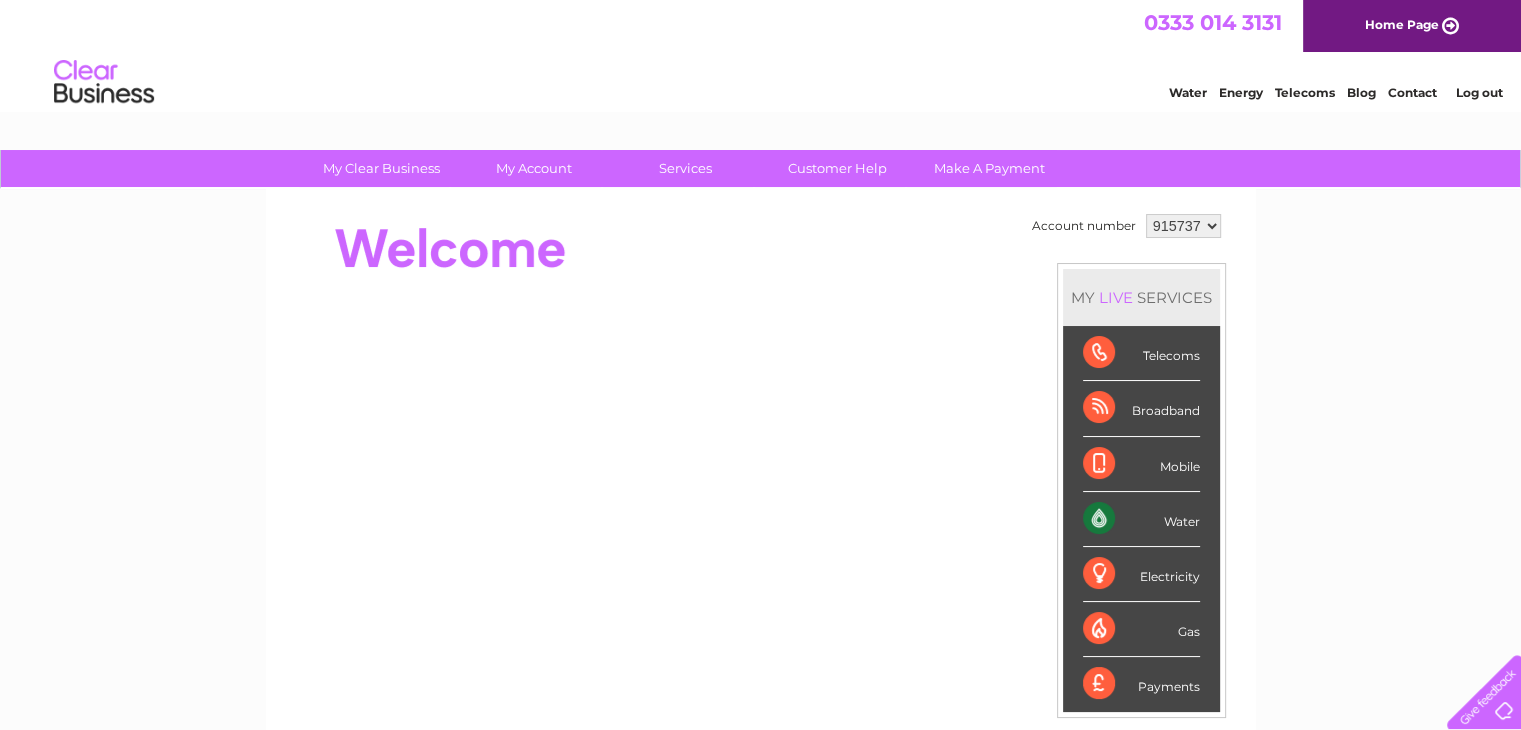 scroll, scrollTop: 0, scrollLeft: 0, axis: both 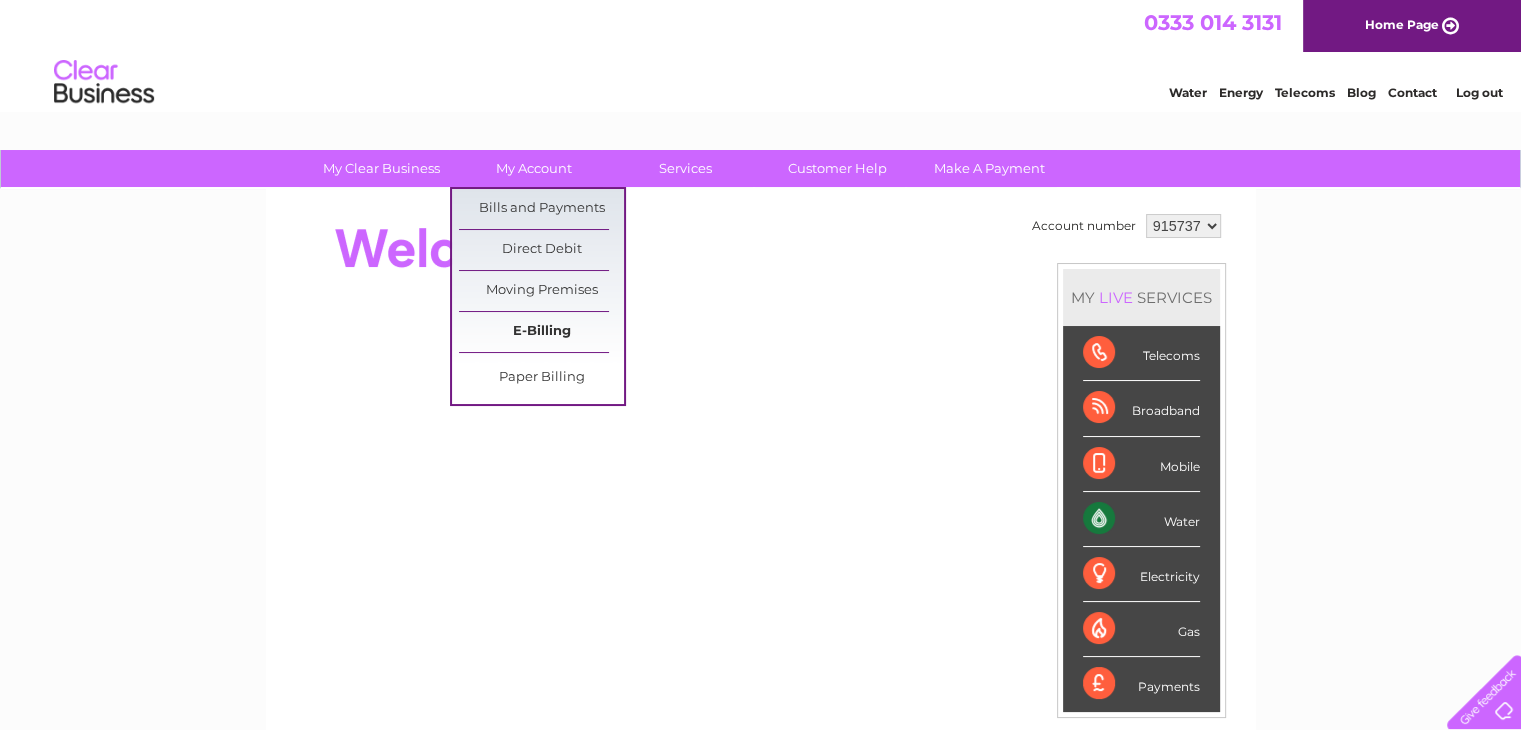 click on "E-Billing" at bounding box center [541, 332] 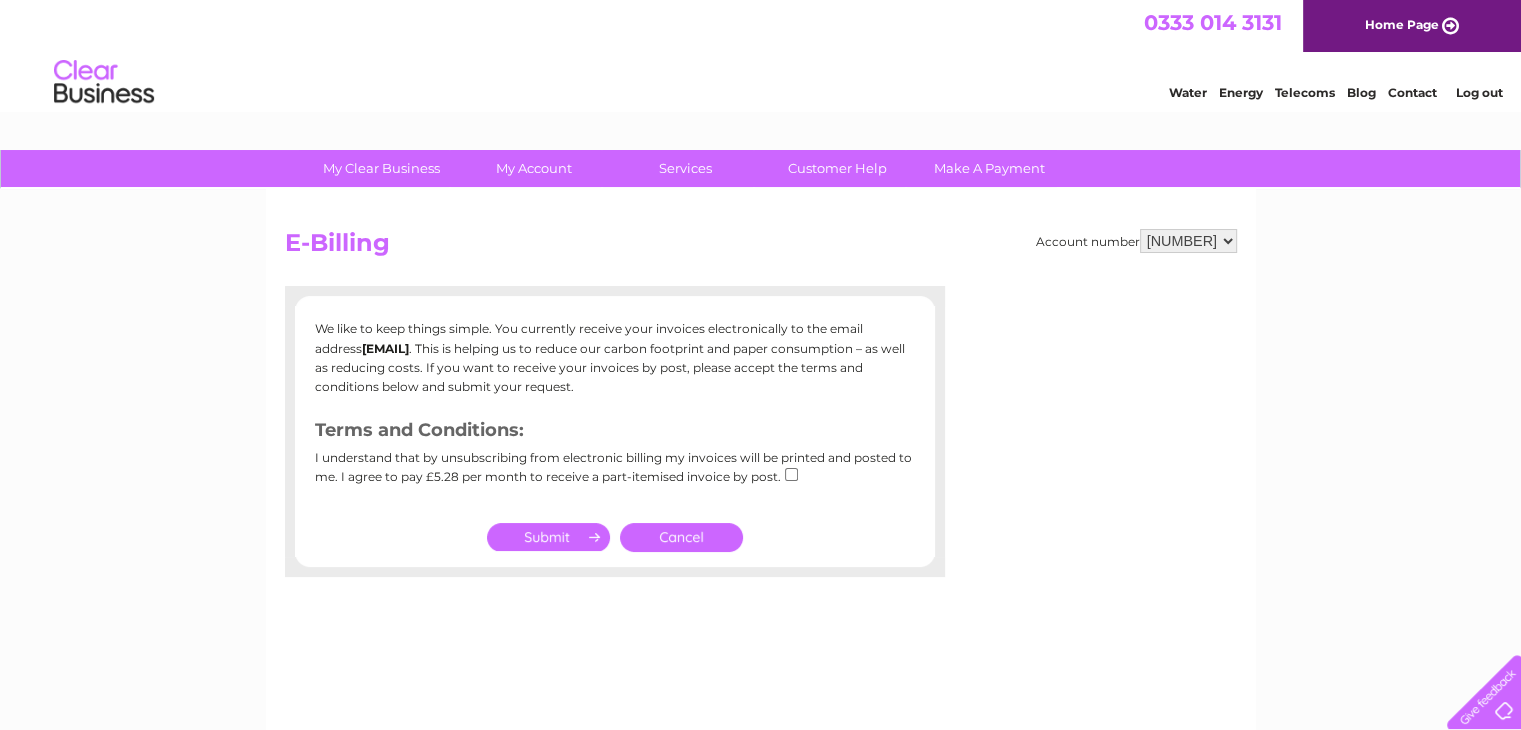 scroll, scrollTop: 0, scrollLeft: 0, axis: both 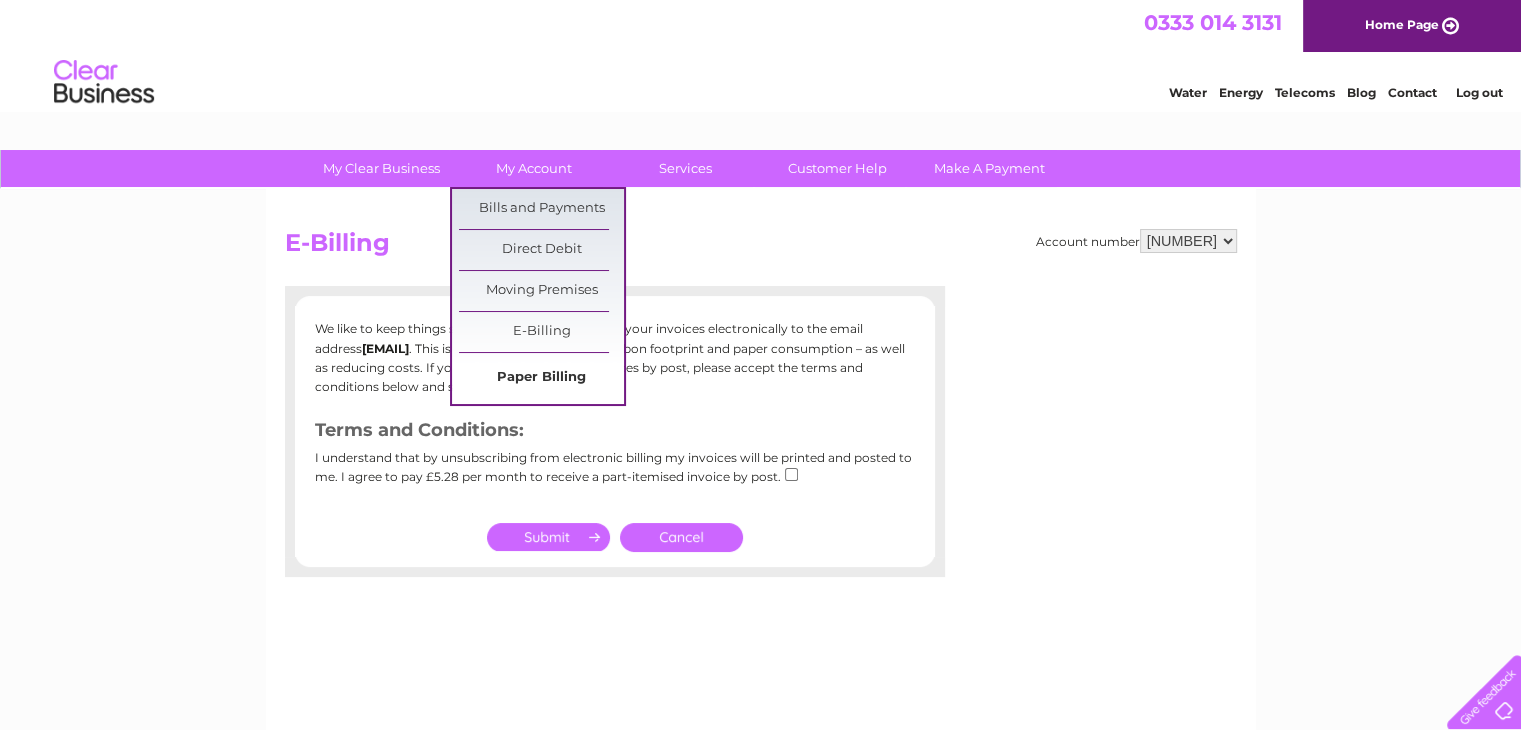click on "Paper Billing" at bounding box center [541, 378] 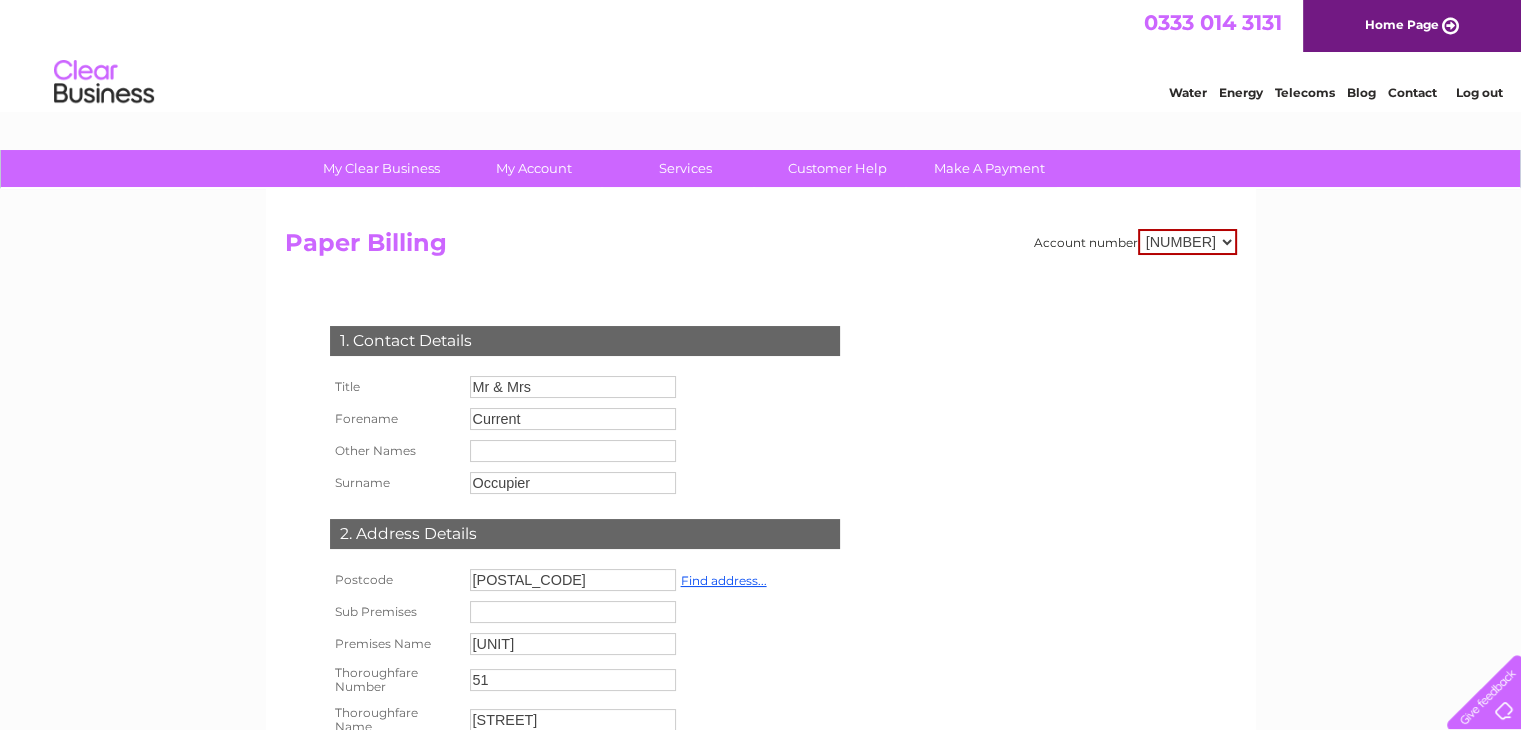 scroll, scrollTop: 0, scrollLeft: 0, axis: both 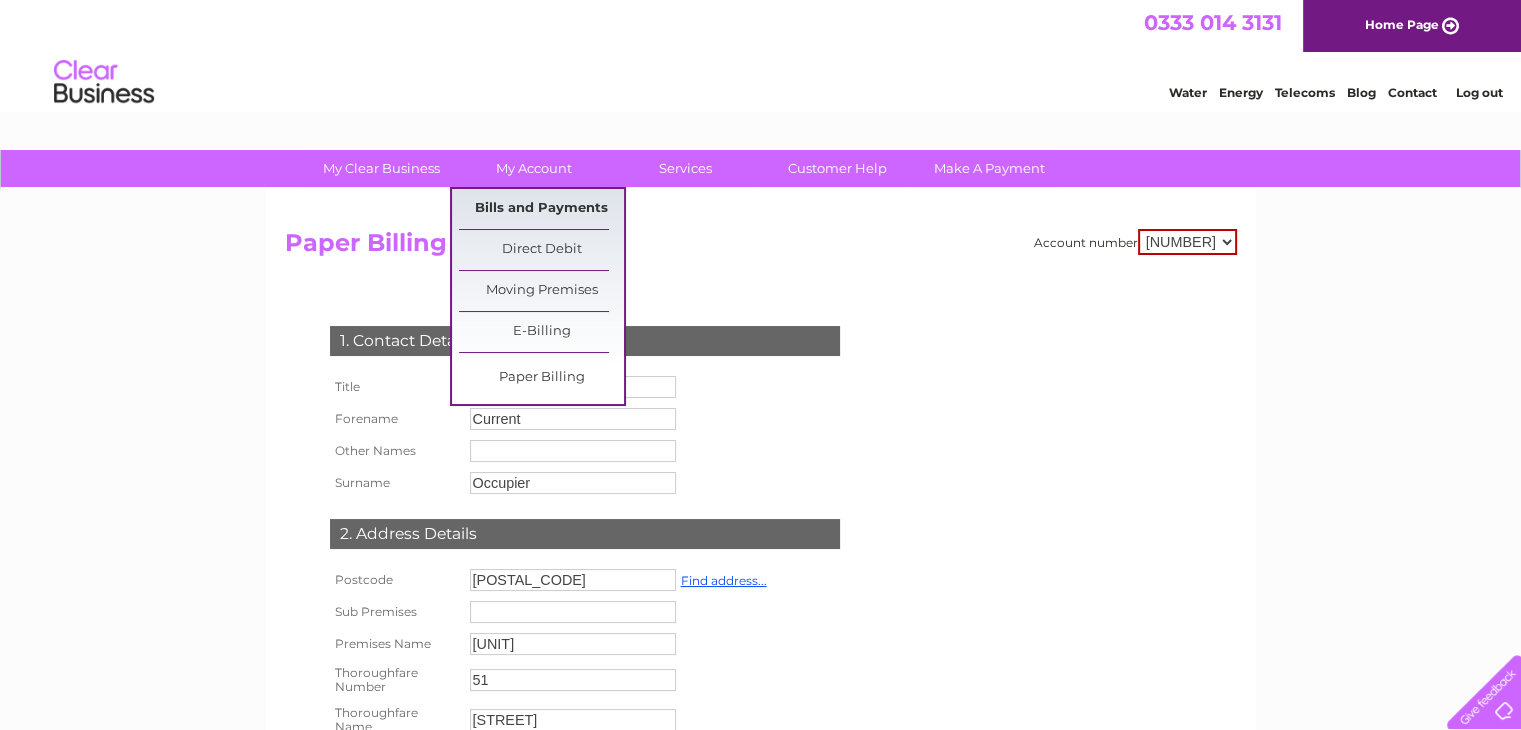 click on "Bills and Payments" at bounding box center (541, 209) 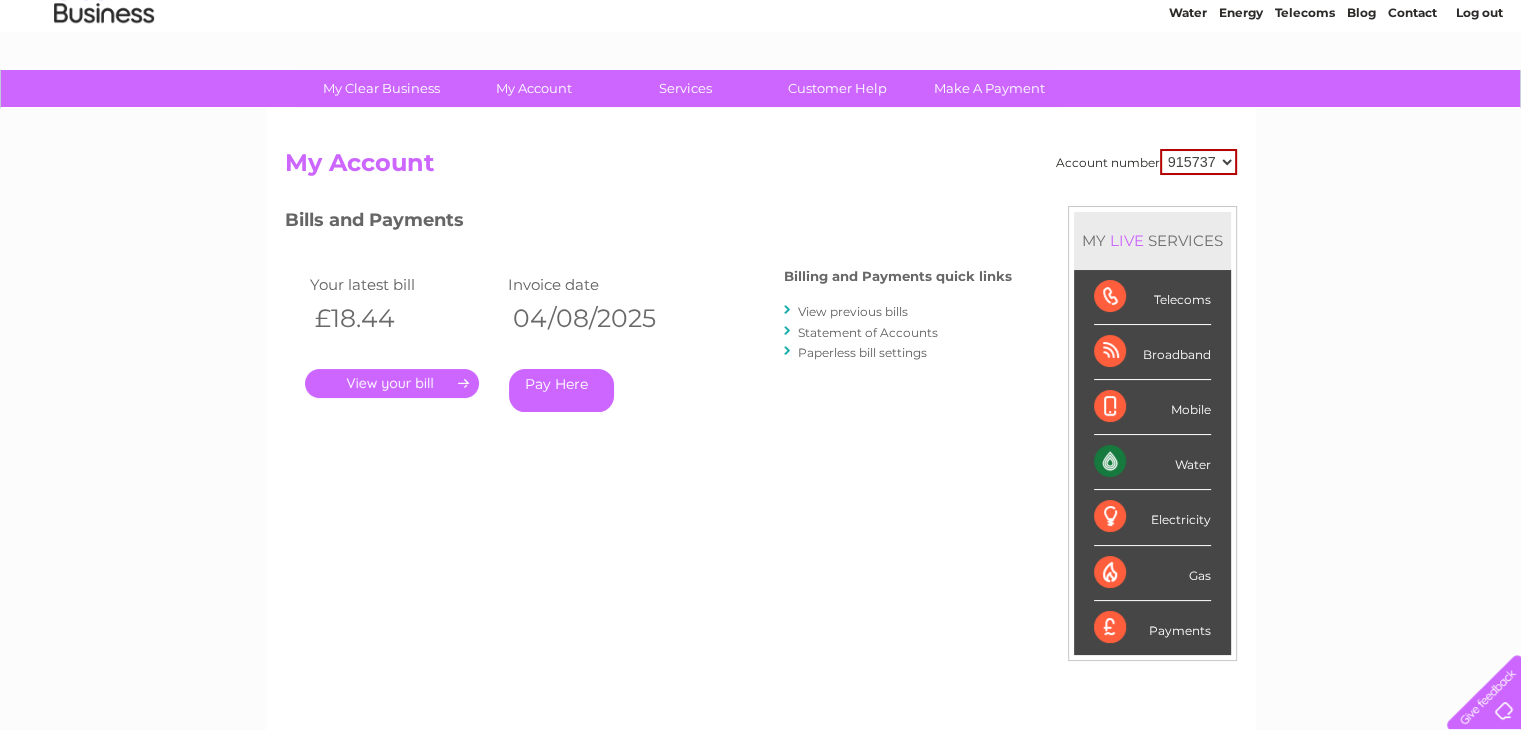 scroll, scrollTop: 100, scrollLeft: 0, axis: vertical 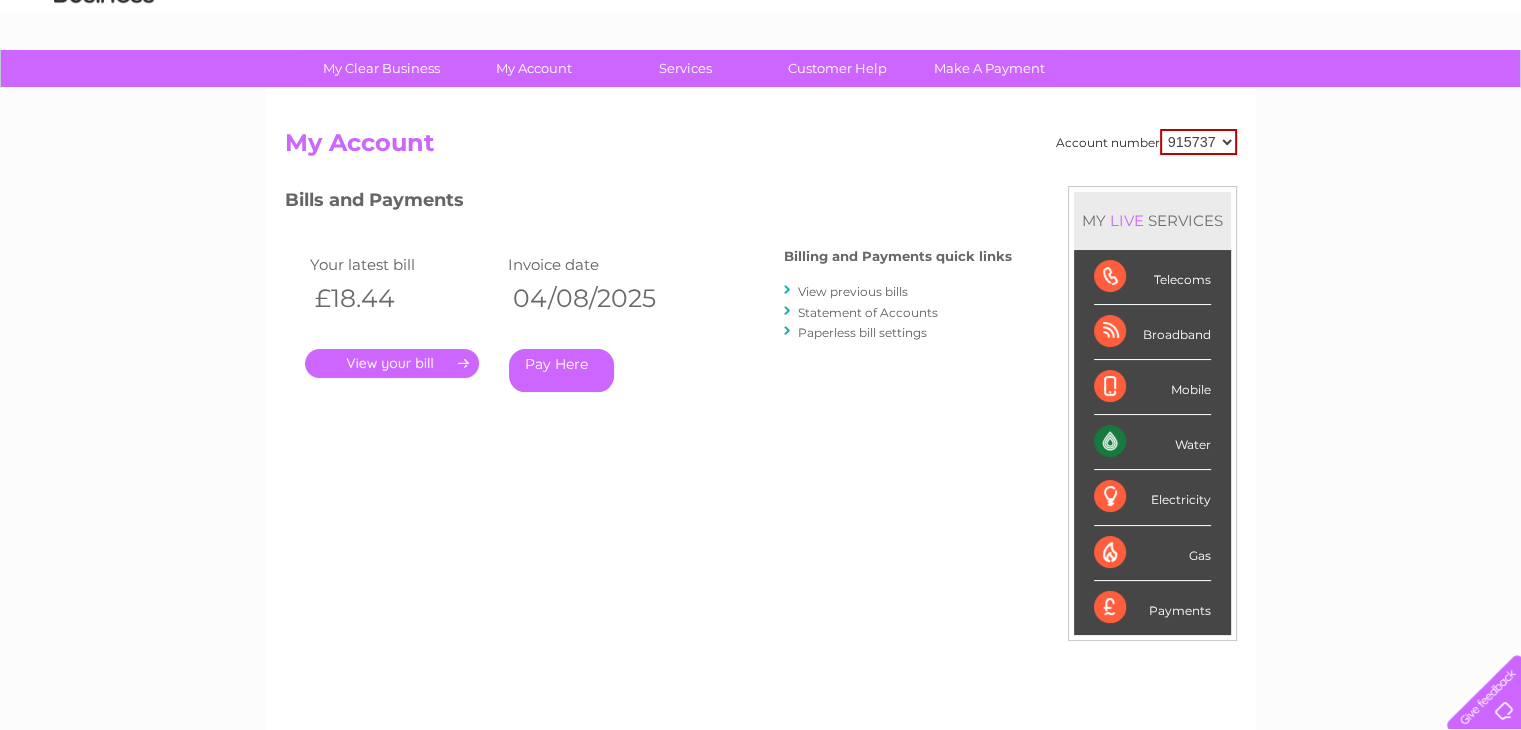 click on "My Clear Business
Login Details
My Details
My Preferences
Link Account
My Account
Bills and Payments   Direct Debit   Moving Premises" at bounding box center (760, 571) 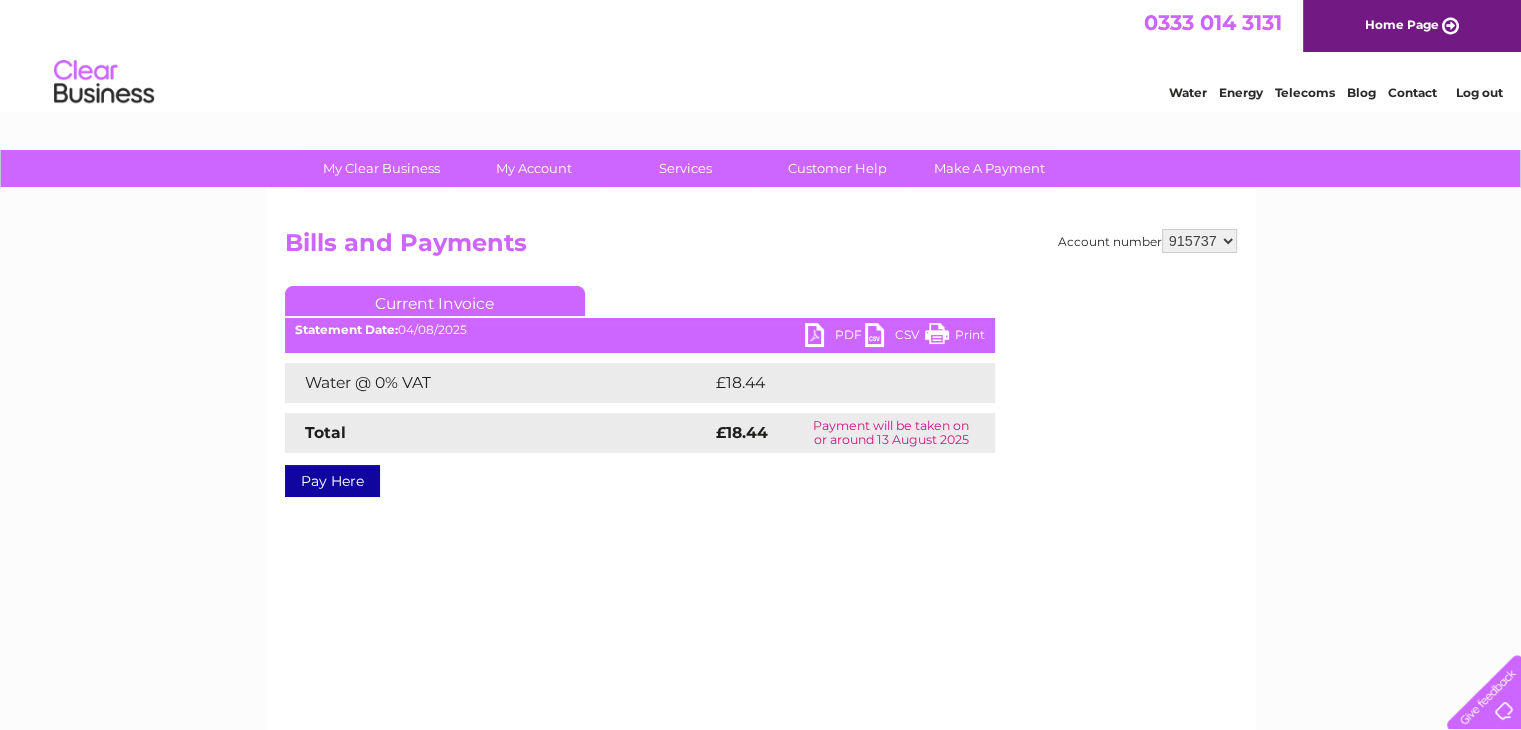 scroll, scrollTop: 0, scrollLeft: 0, axis: both 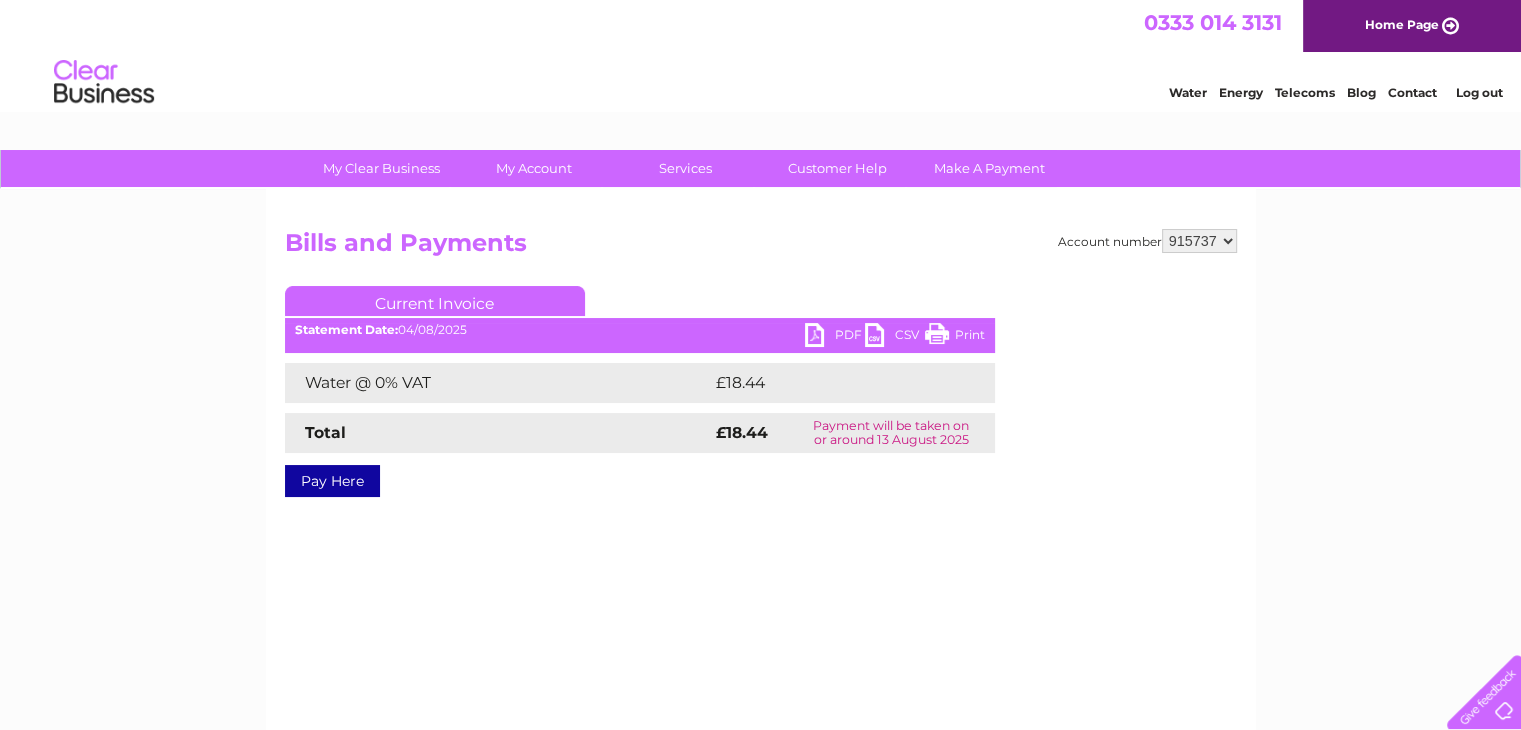 click on "PDF" at bounding box center [835, 337] 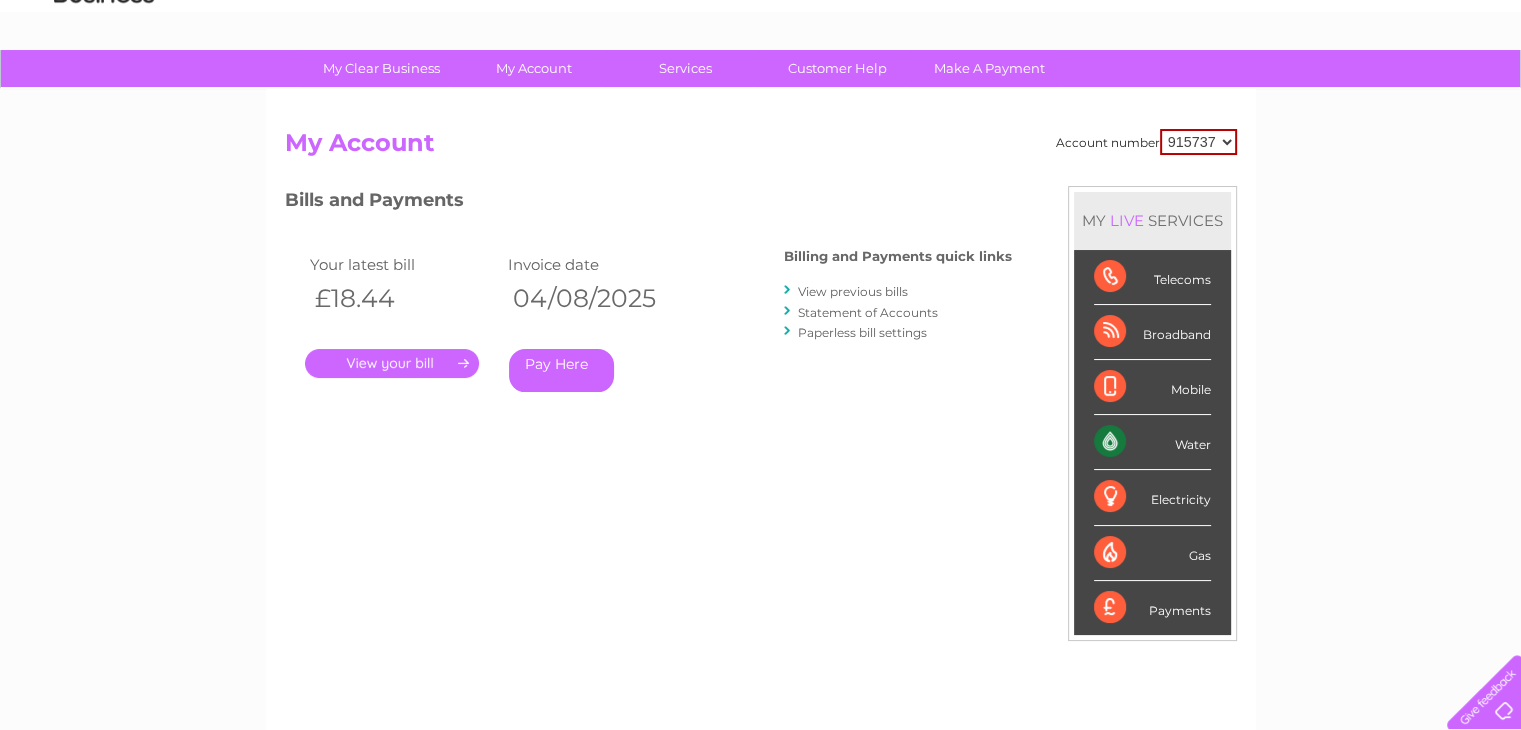 scroll, scrollTop: 0, scrollLeft: 0, axis: both 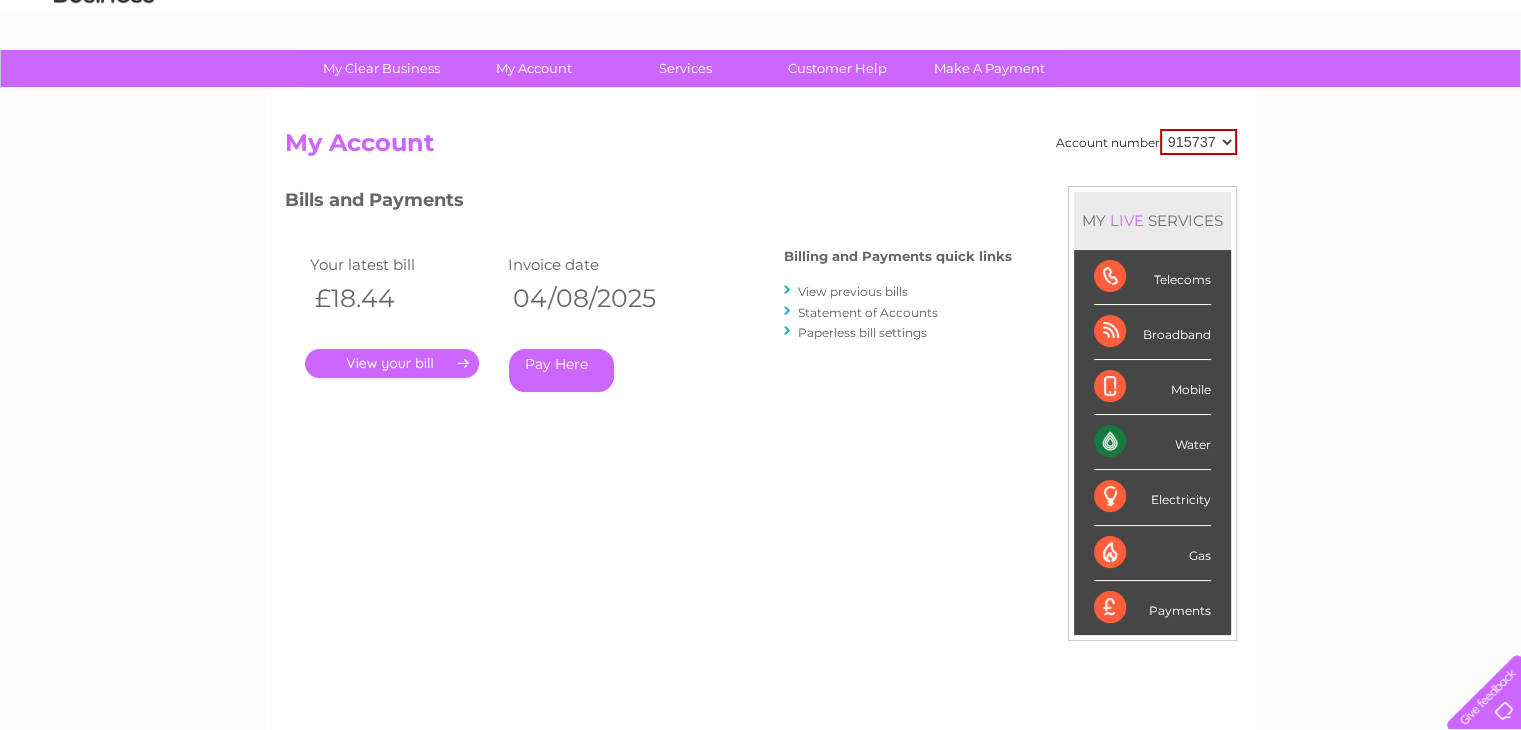 click on "915737" at bounding box center [1198, 142] 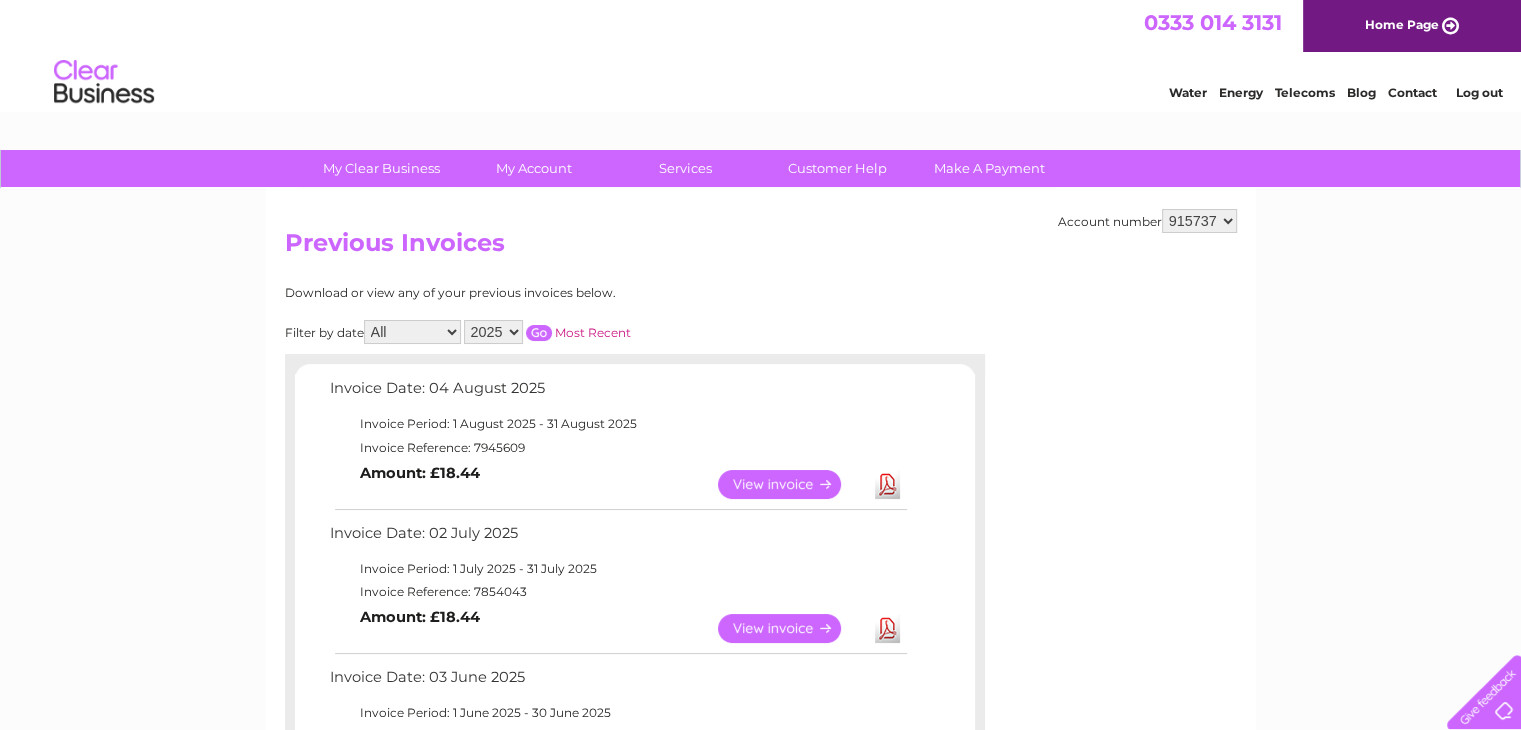scroll, scrollTop: 200, scrollLeft: 0, axis: vertical 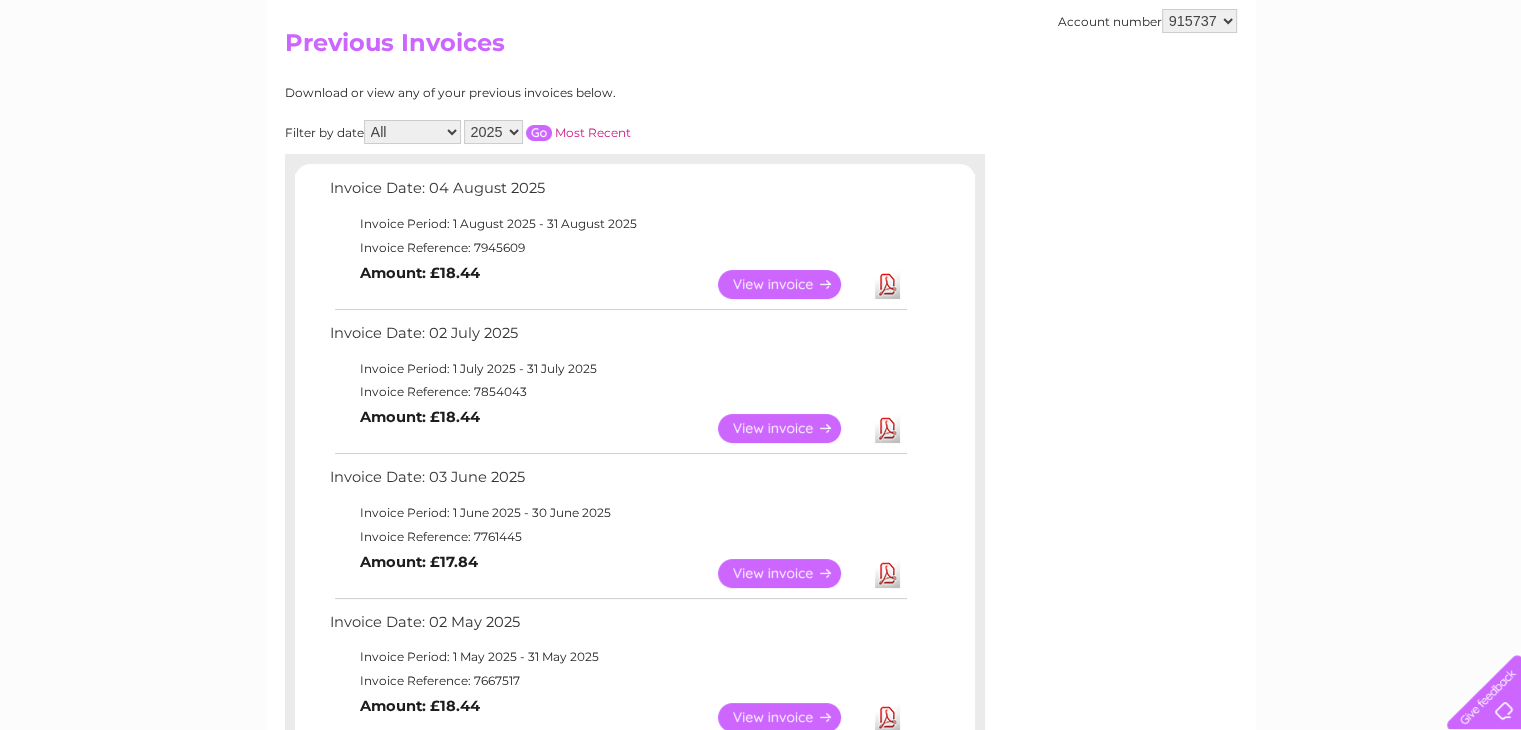 click on "Download" at bounding box center (887, 428) 